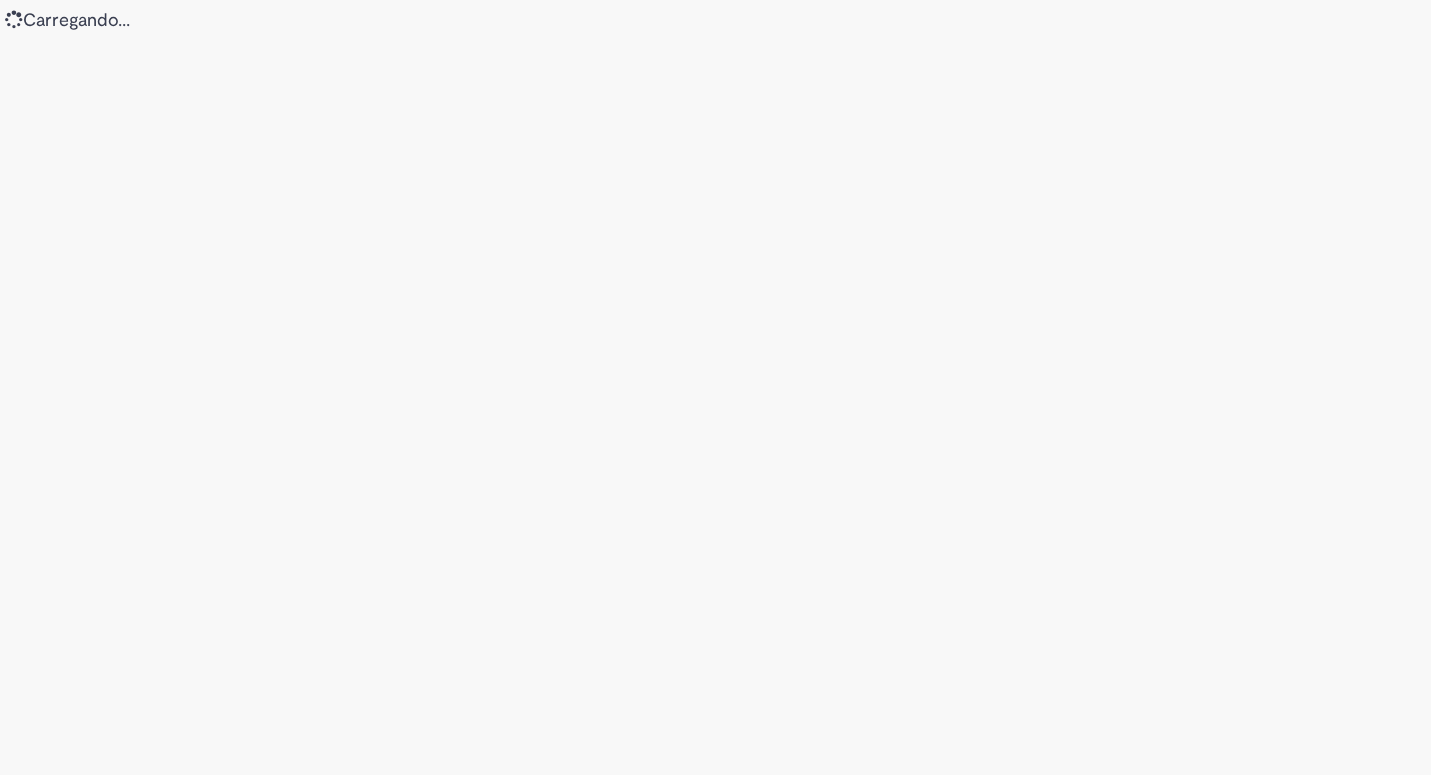 scroll, scrollTop: 0, scrollLeft: 0, axis: both 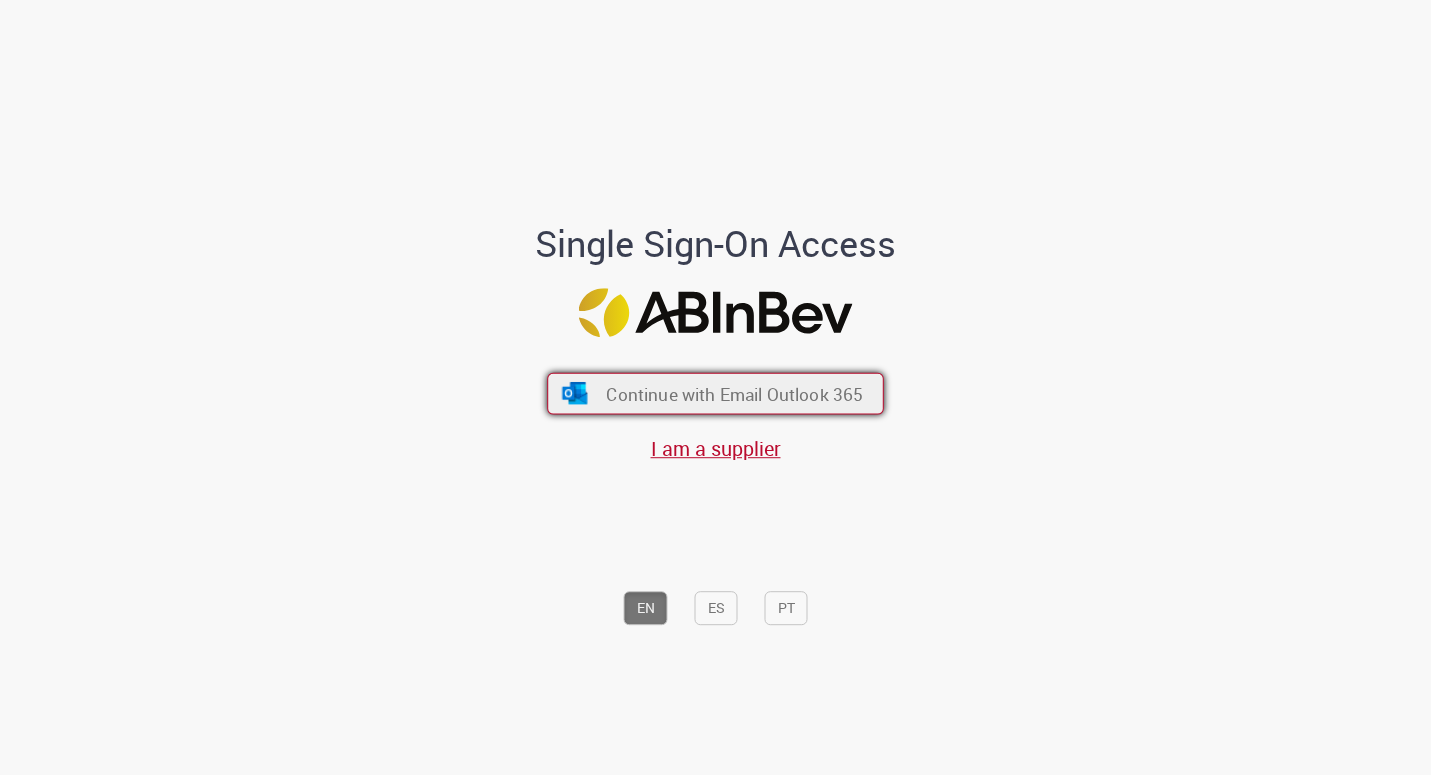 click on "Continue with Email Outlook 365" at bounding box center (734, 393) 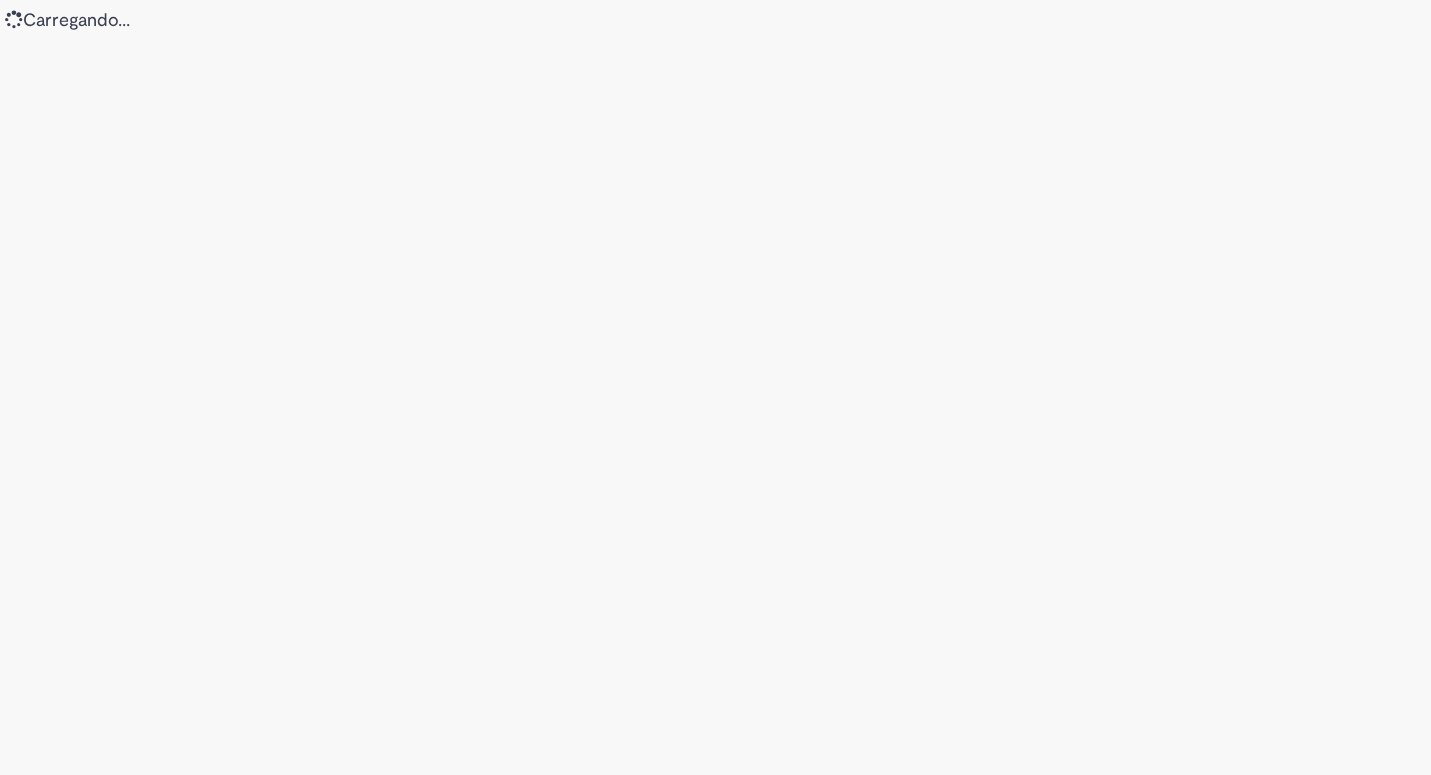 scroll, scrollTop: 0, scrollLeft: 0, axis: both 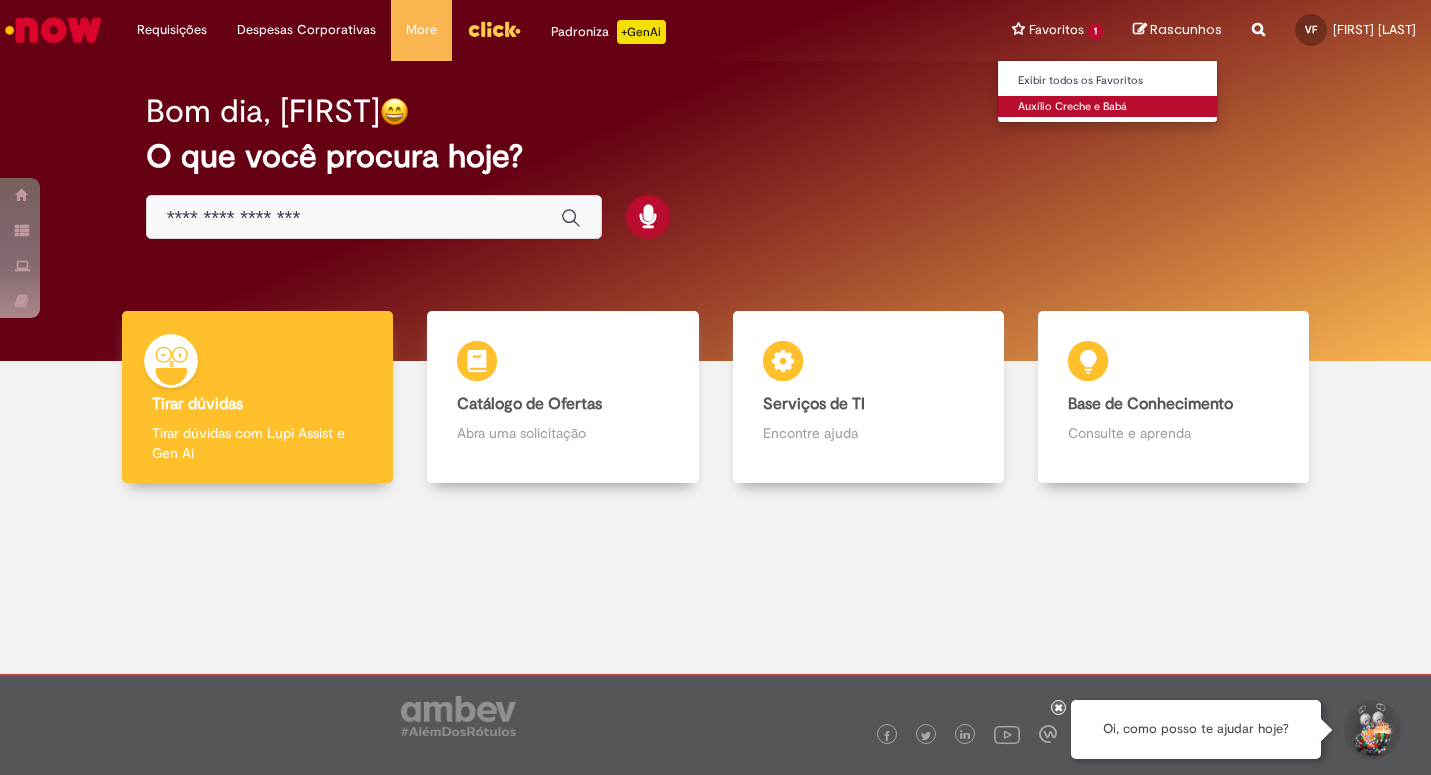 click on "Auxílio Creche e Babá" at bounding box center (1108, 107) 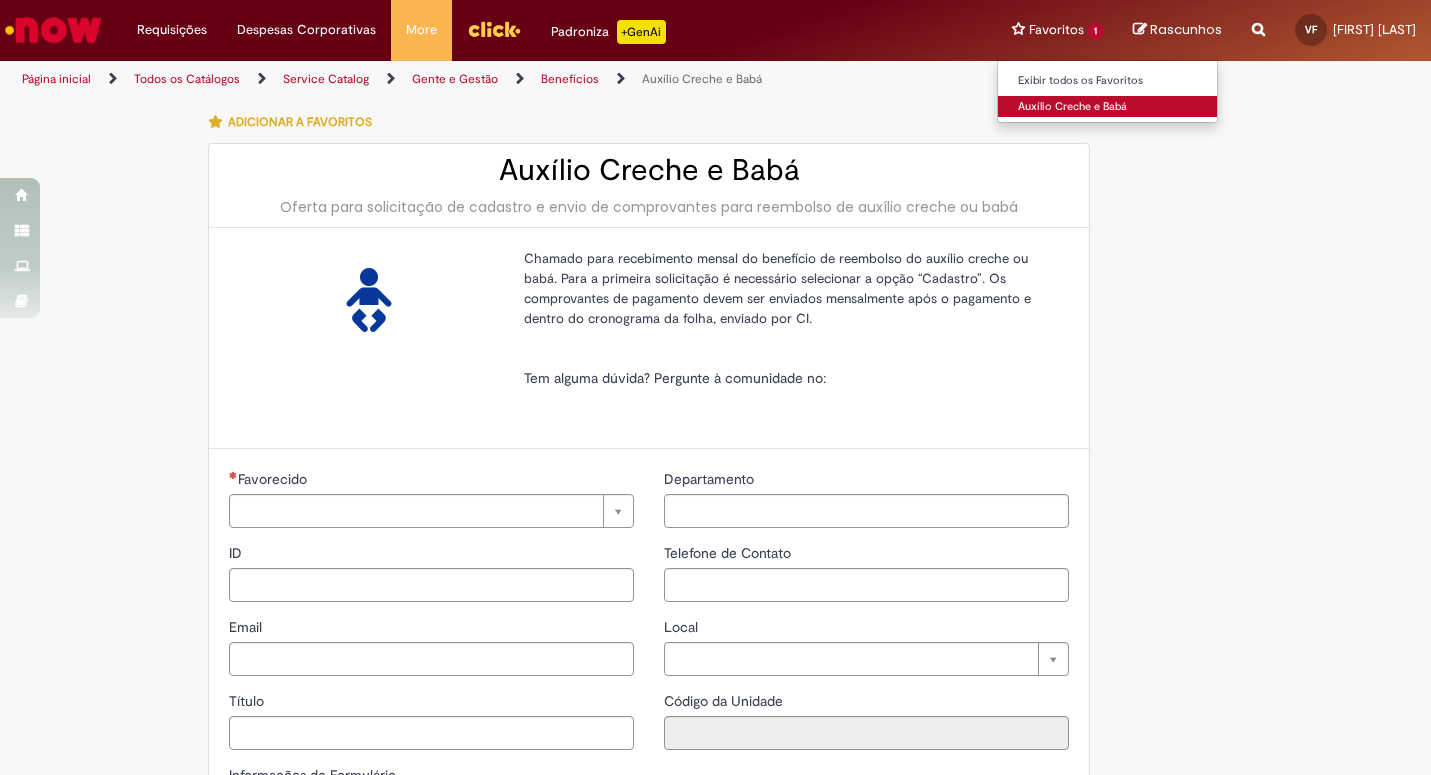 type on "********" 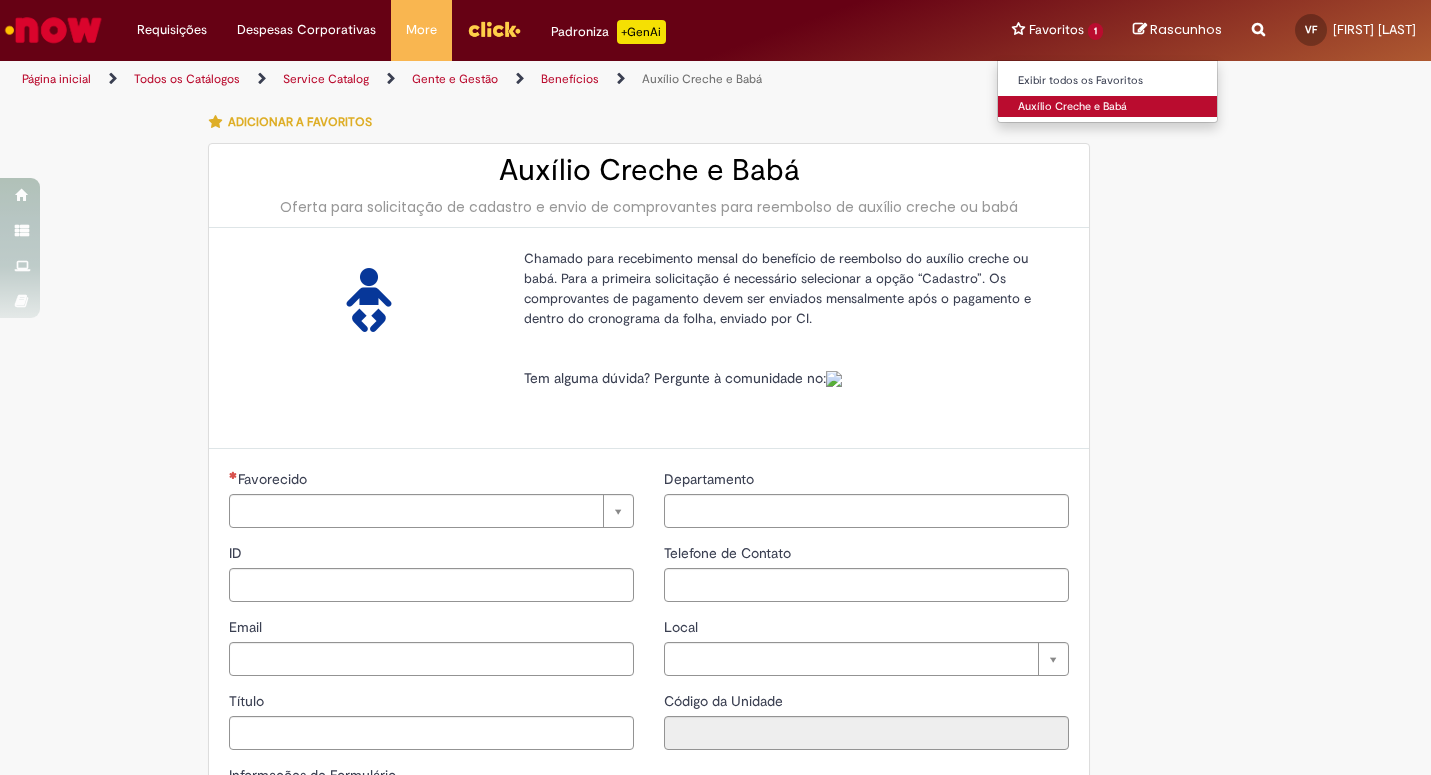 type on "**********" 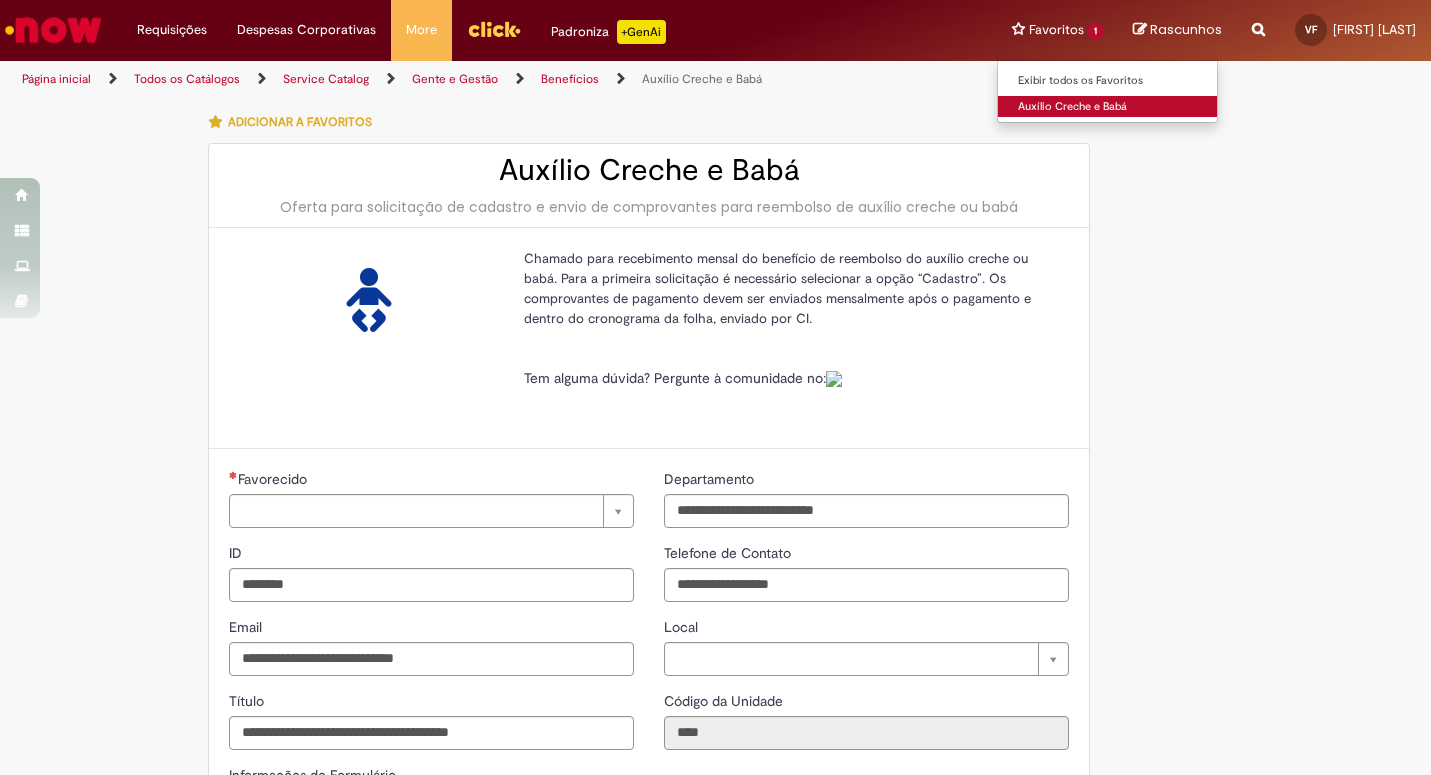 type on "**********" 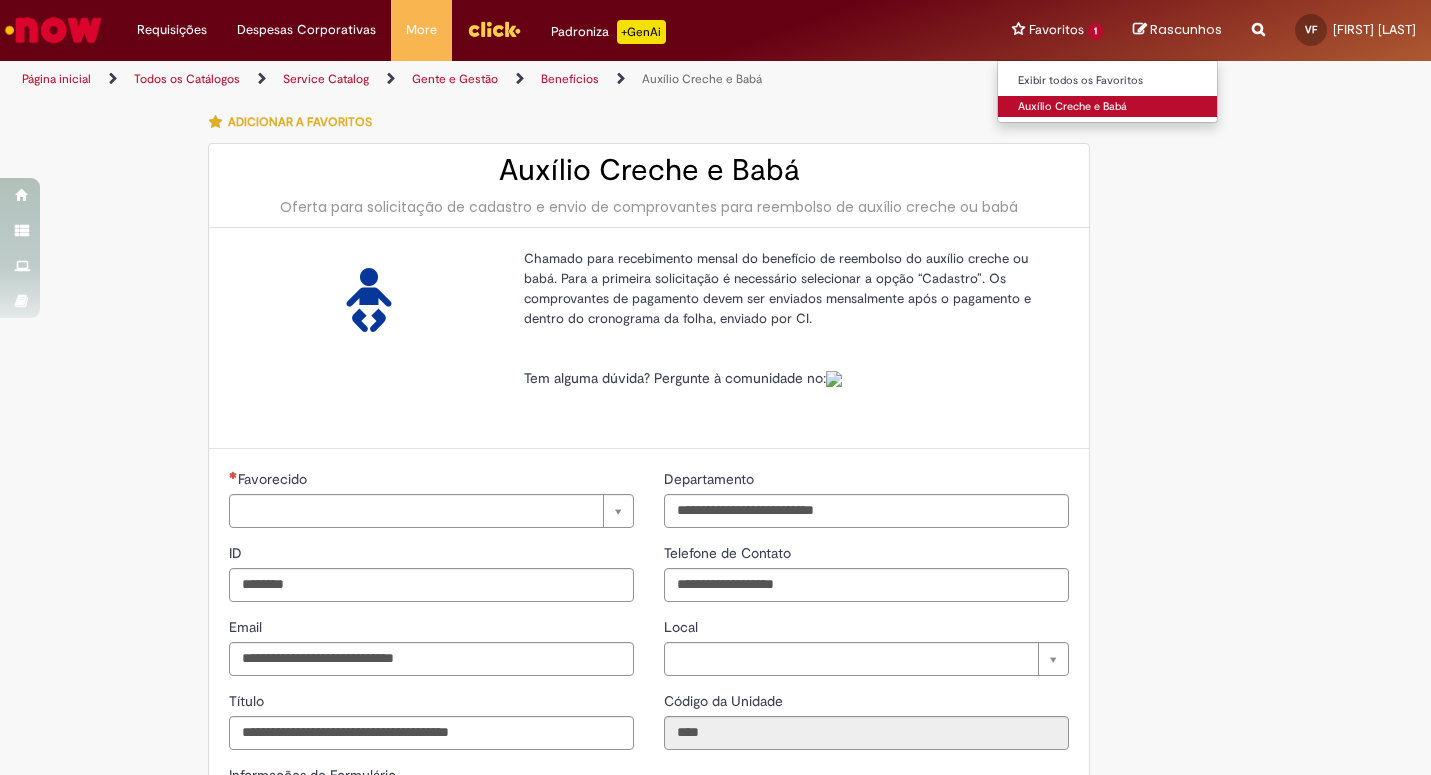 type on "**********" 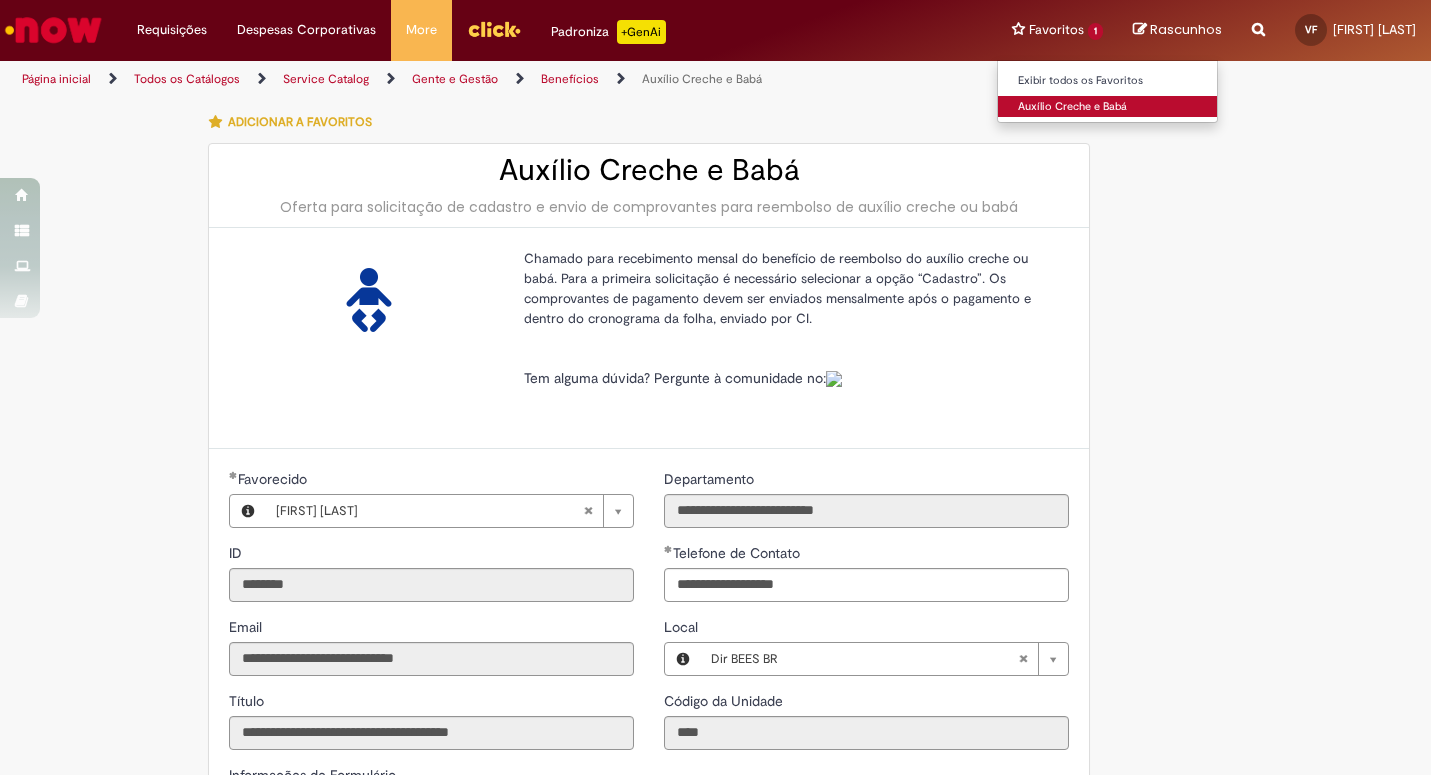 type on "**********" 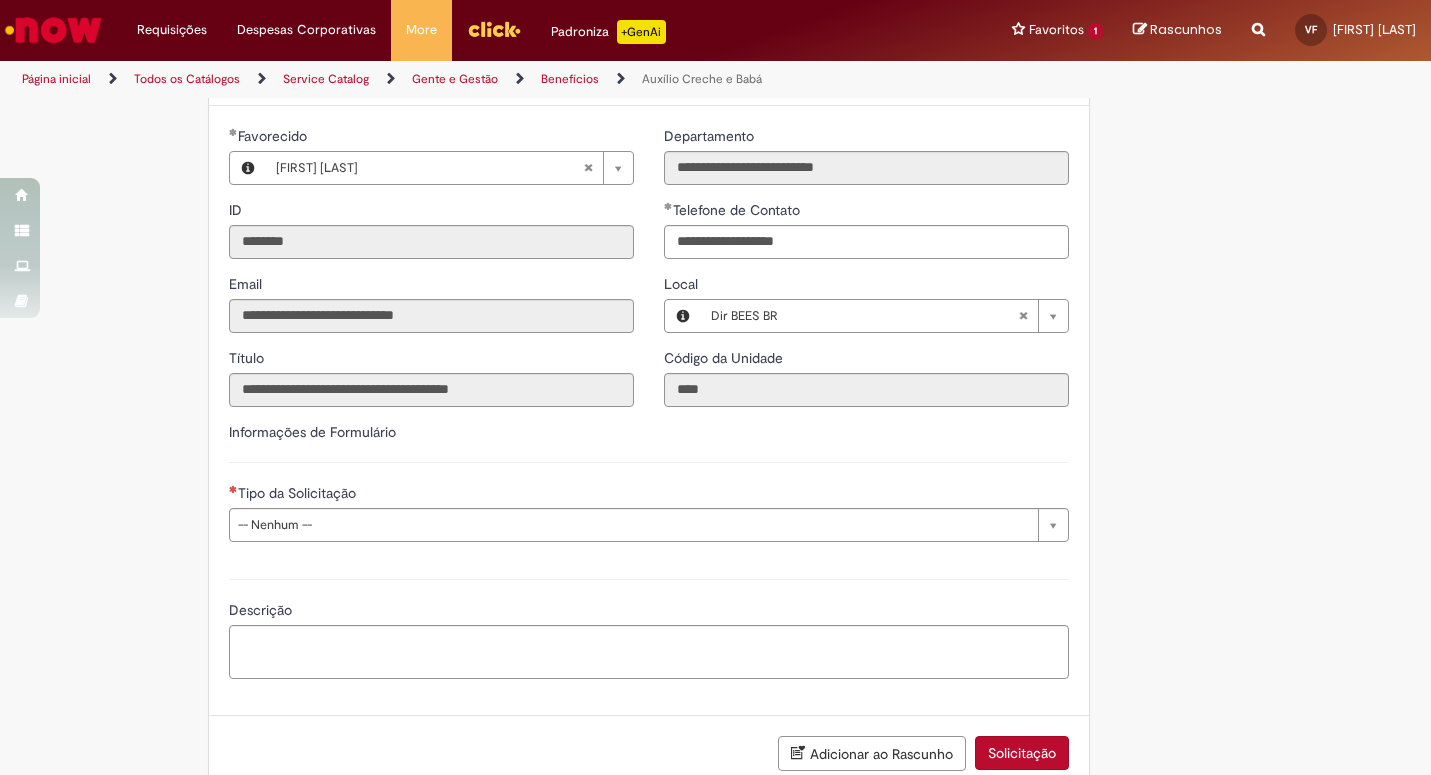 scroll, scrollTop: 375, scrollLeft: 0, axis: vertical 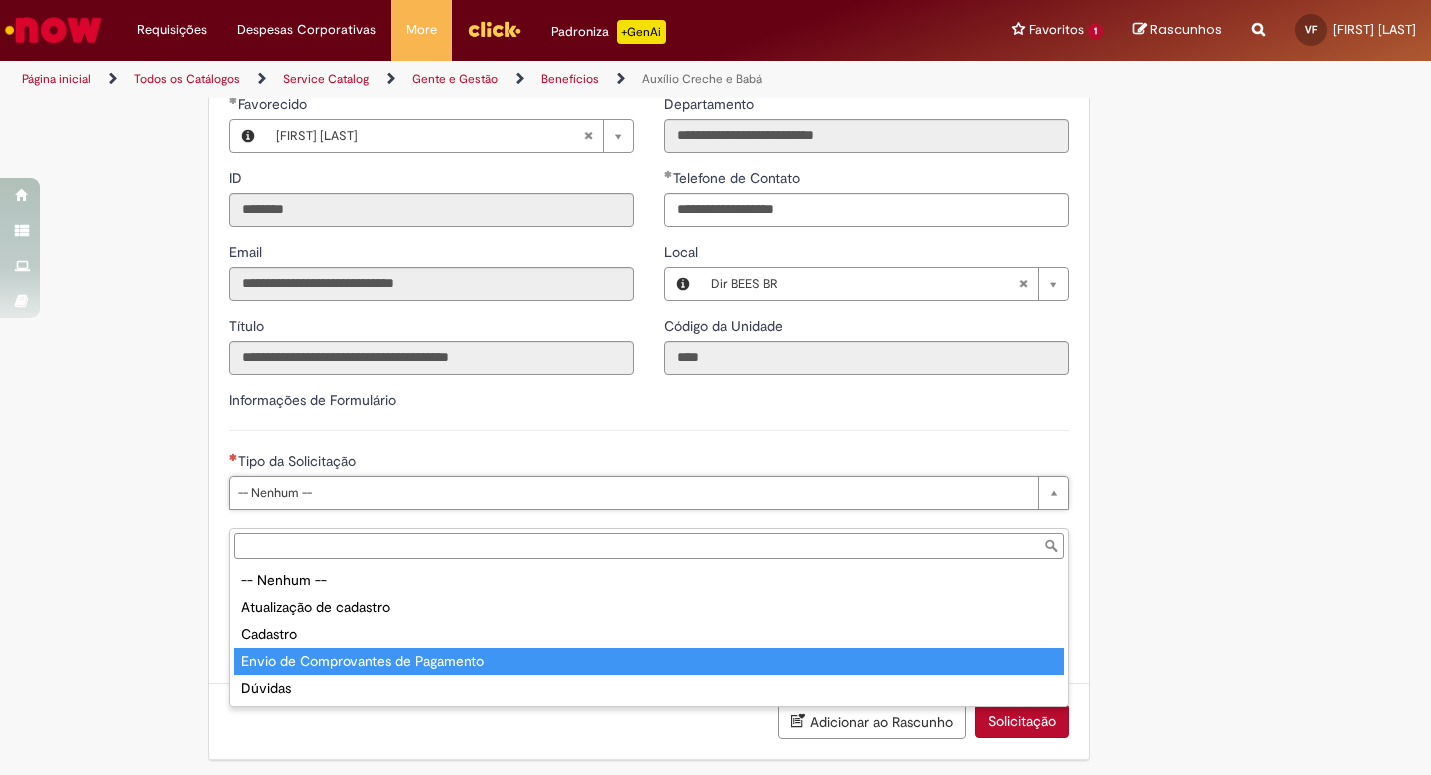 type on "**********" 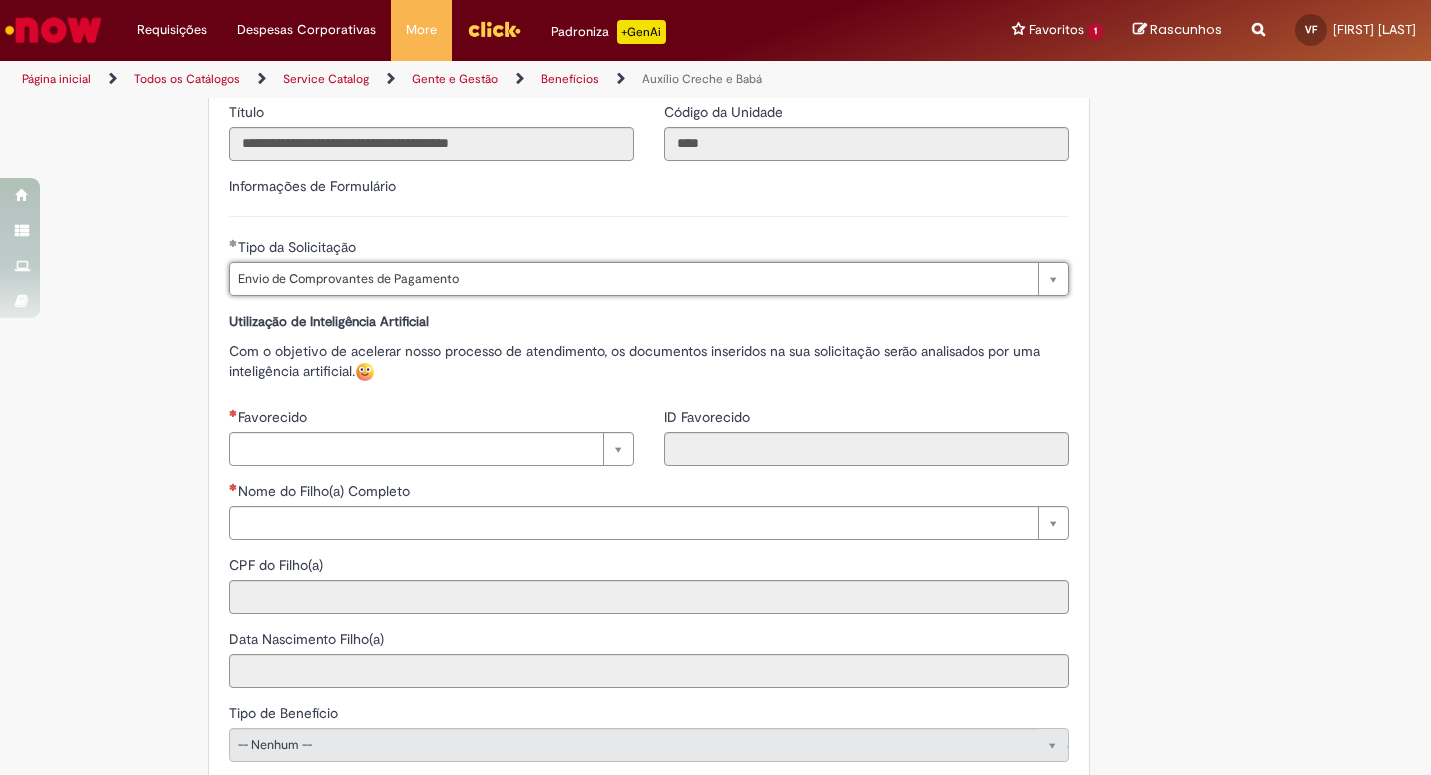 scroll, scrollTop: 614, scrollLeft: 0, axis: vertical 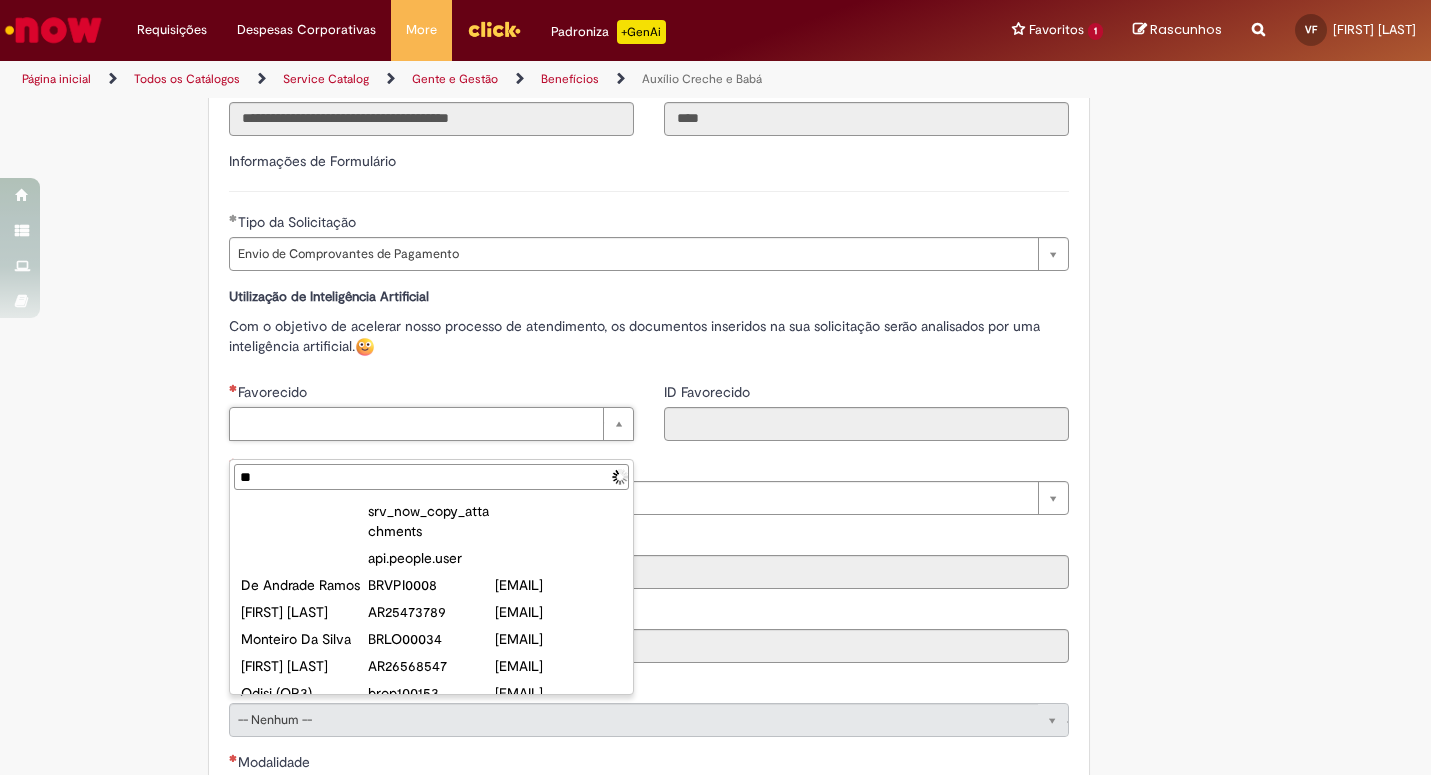 type on "*" 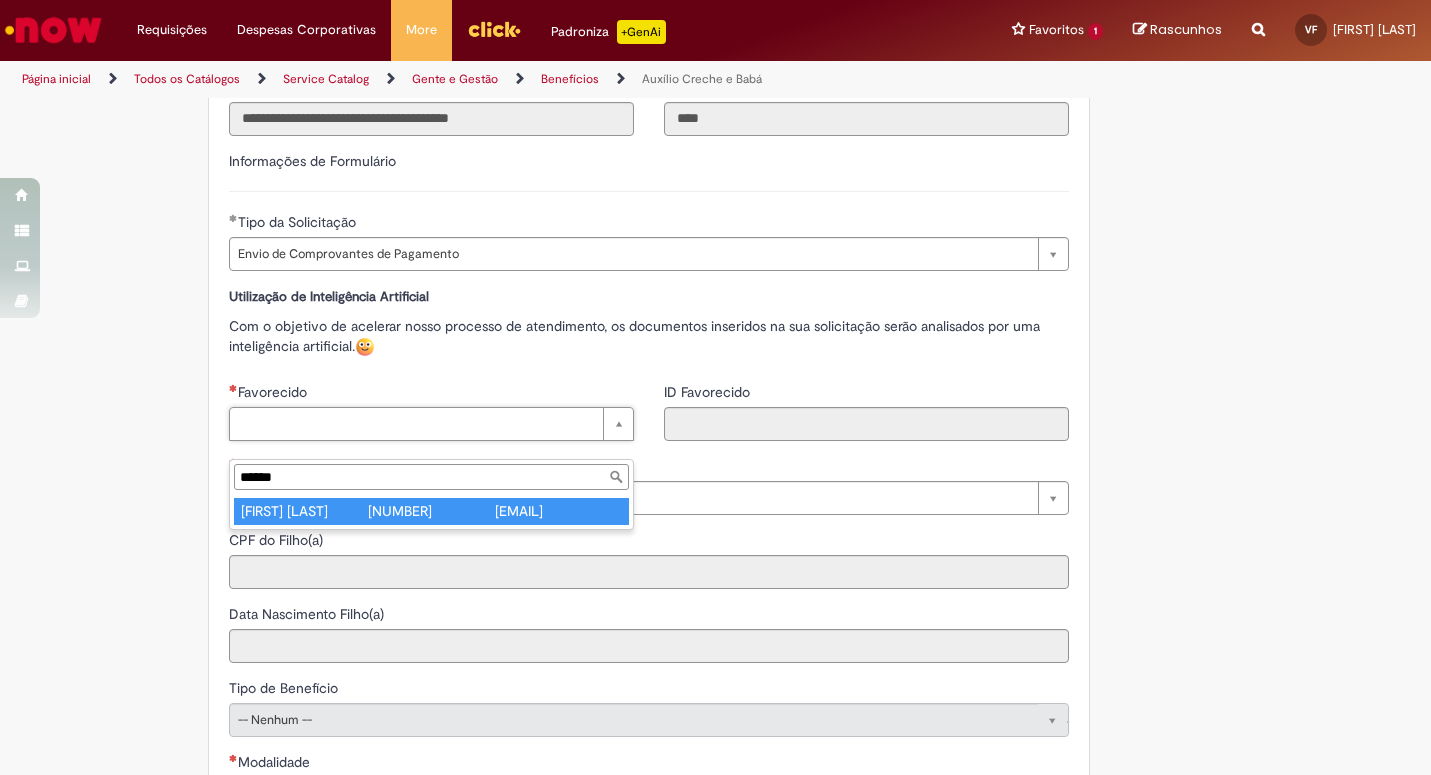 type on "******" 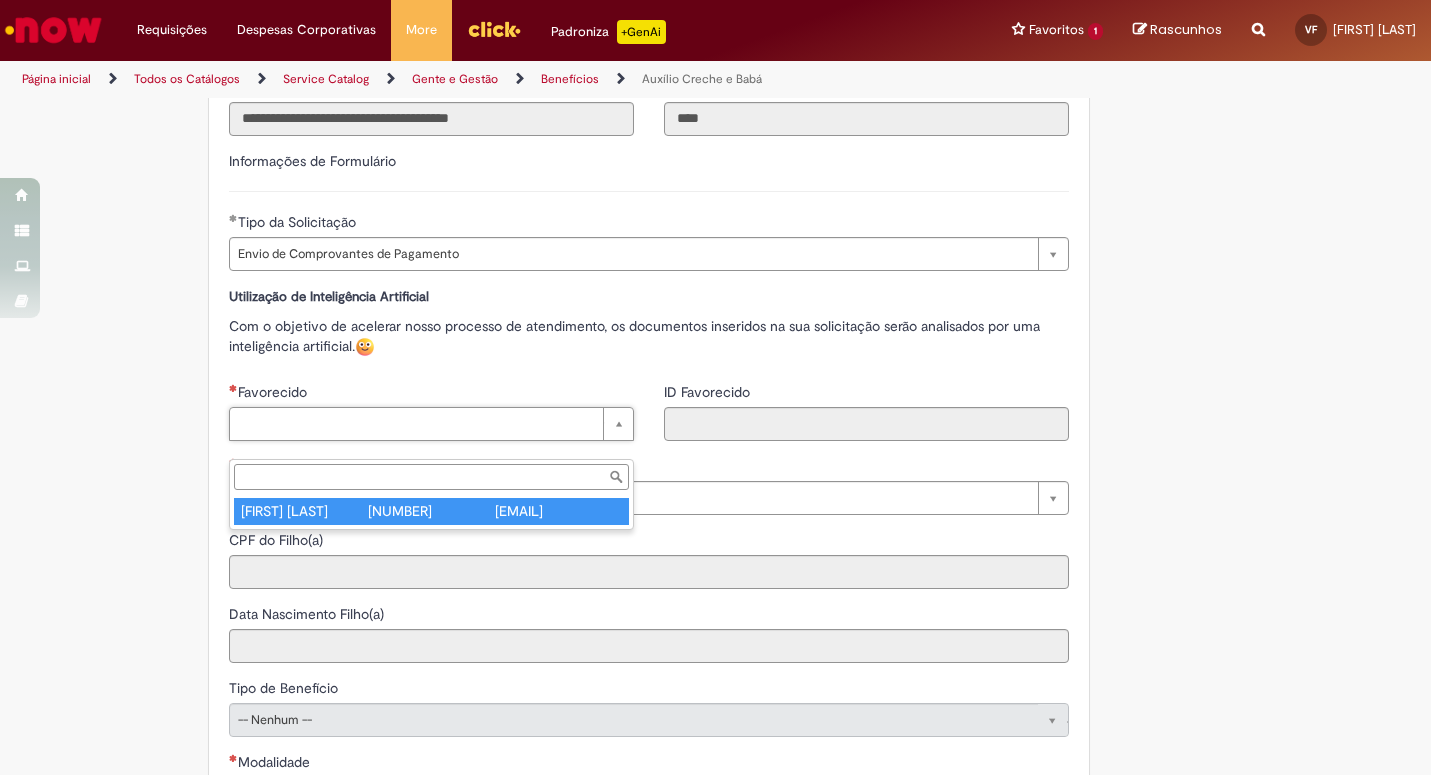 type on "********" 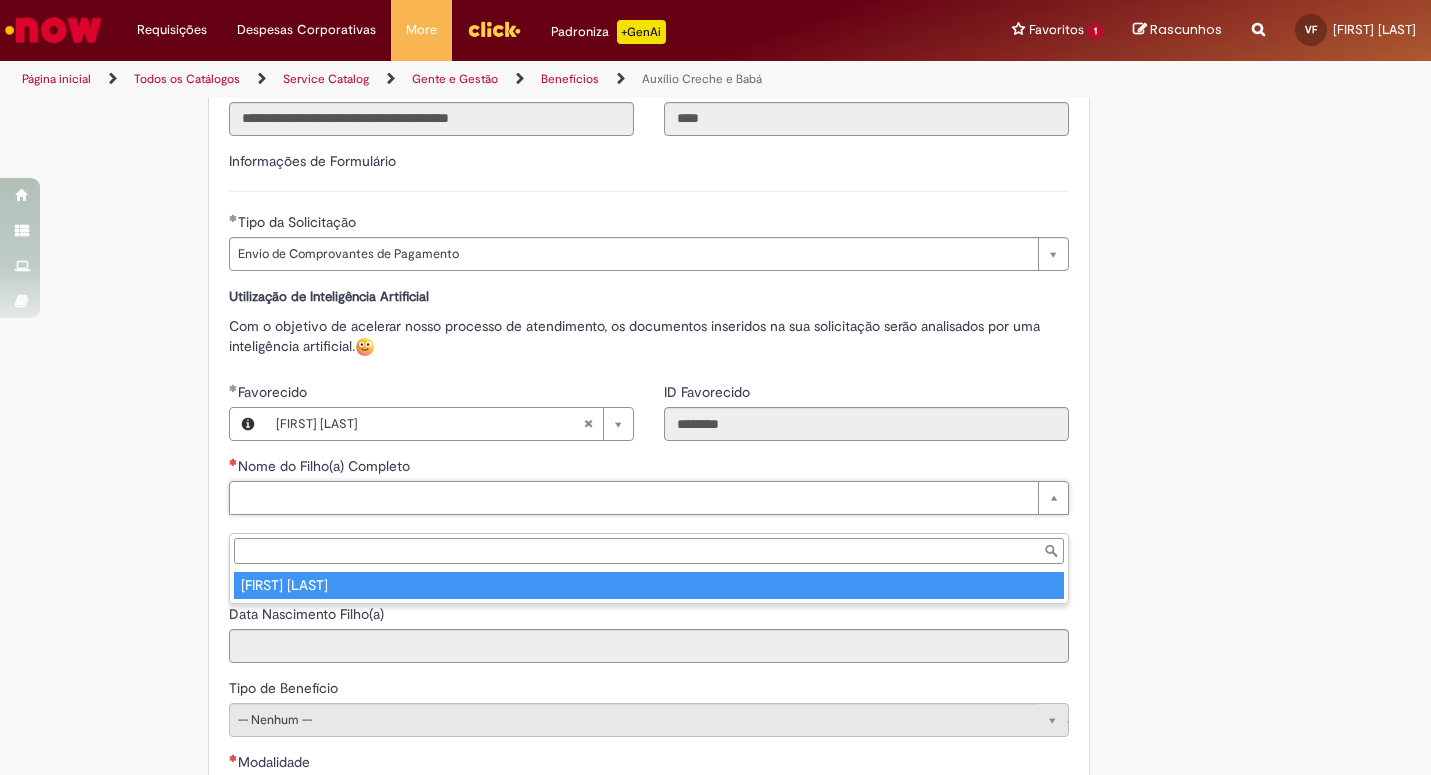 type on "**********" 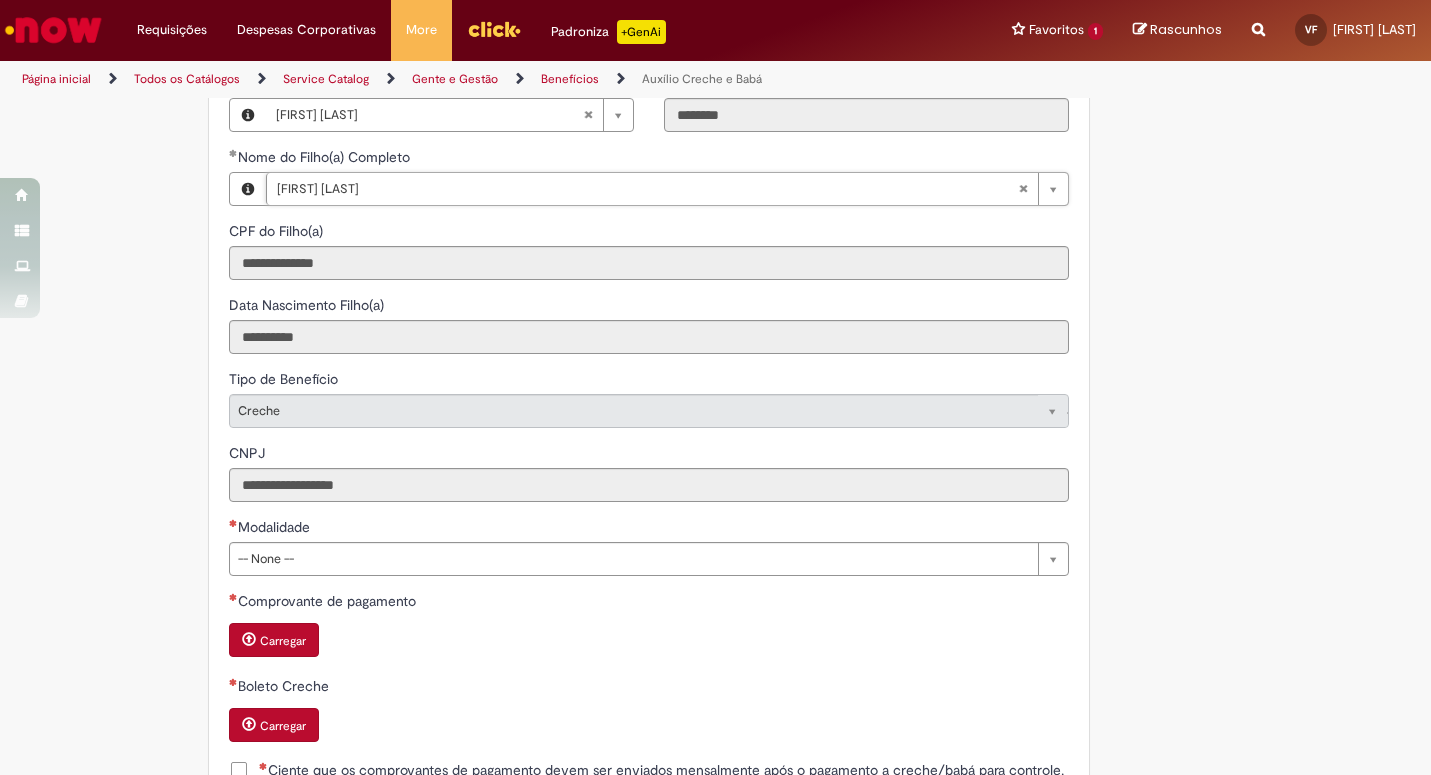 scroll, scrollTop: 928, scrollLeft: 0, axis: vertical 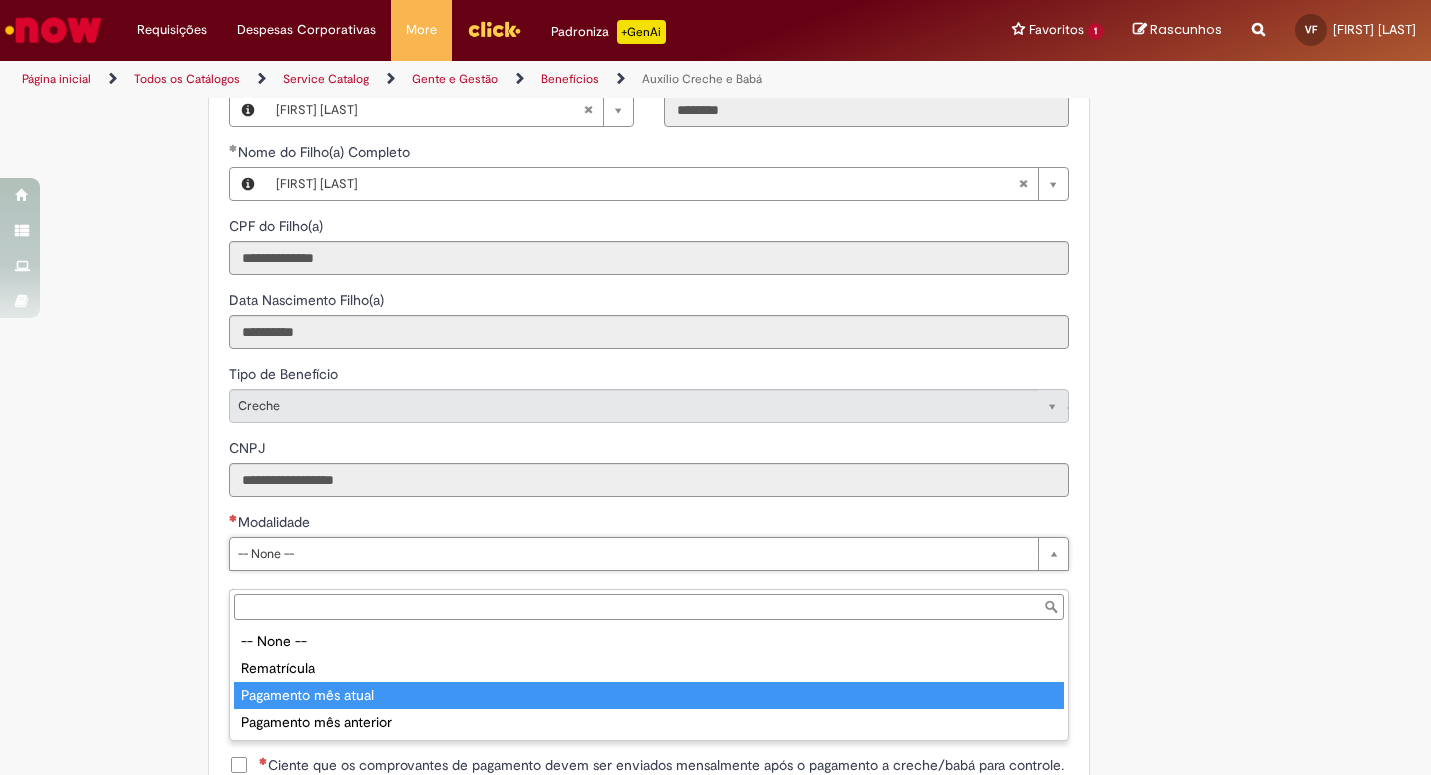 type on "**********" 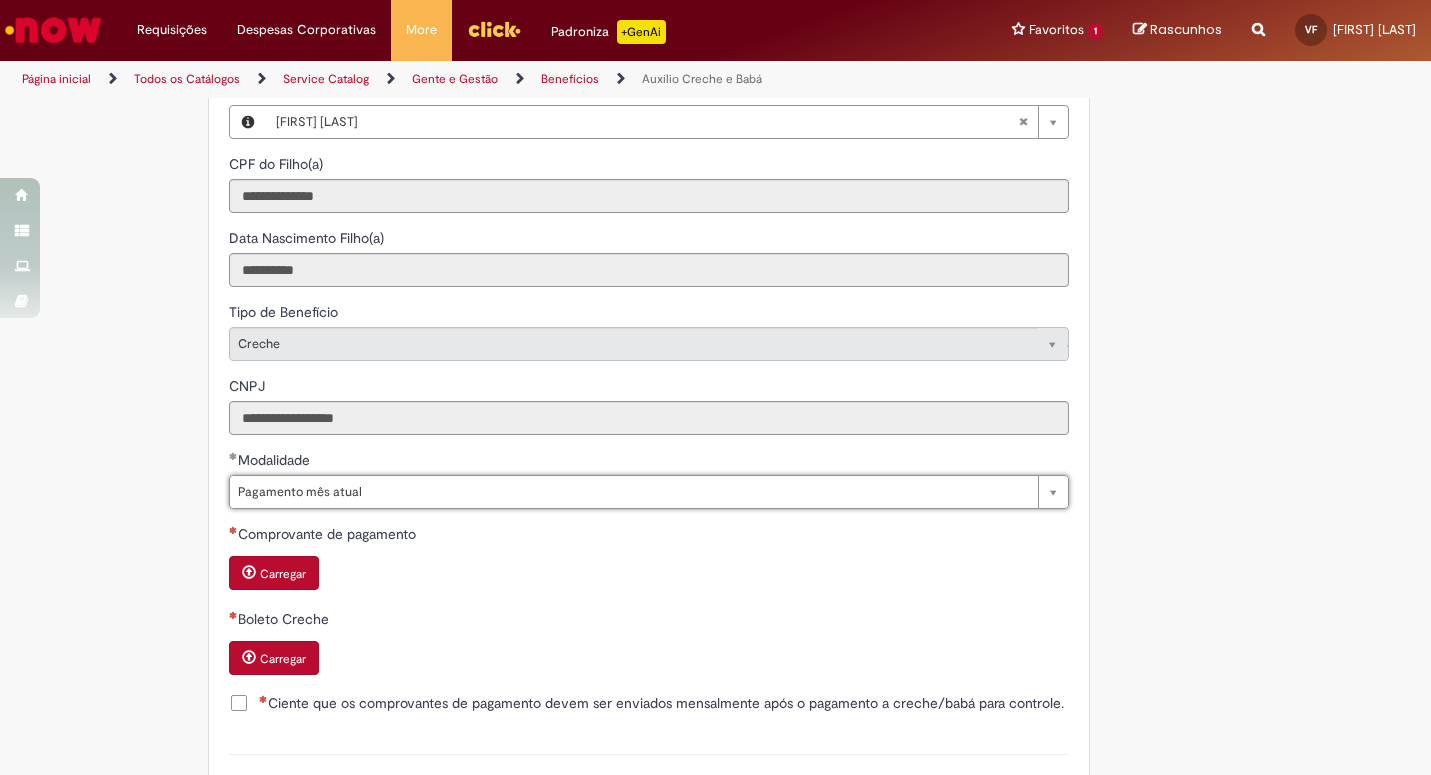 scroll, scrollTop: 1018, scrollLeft: 0, axis: vertical 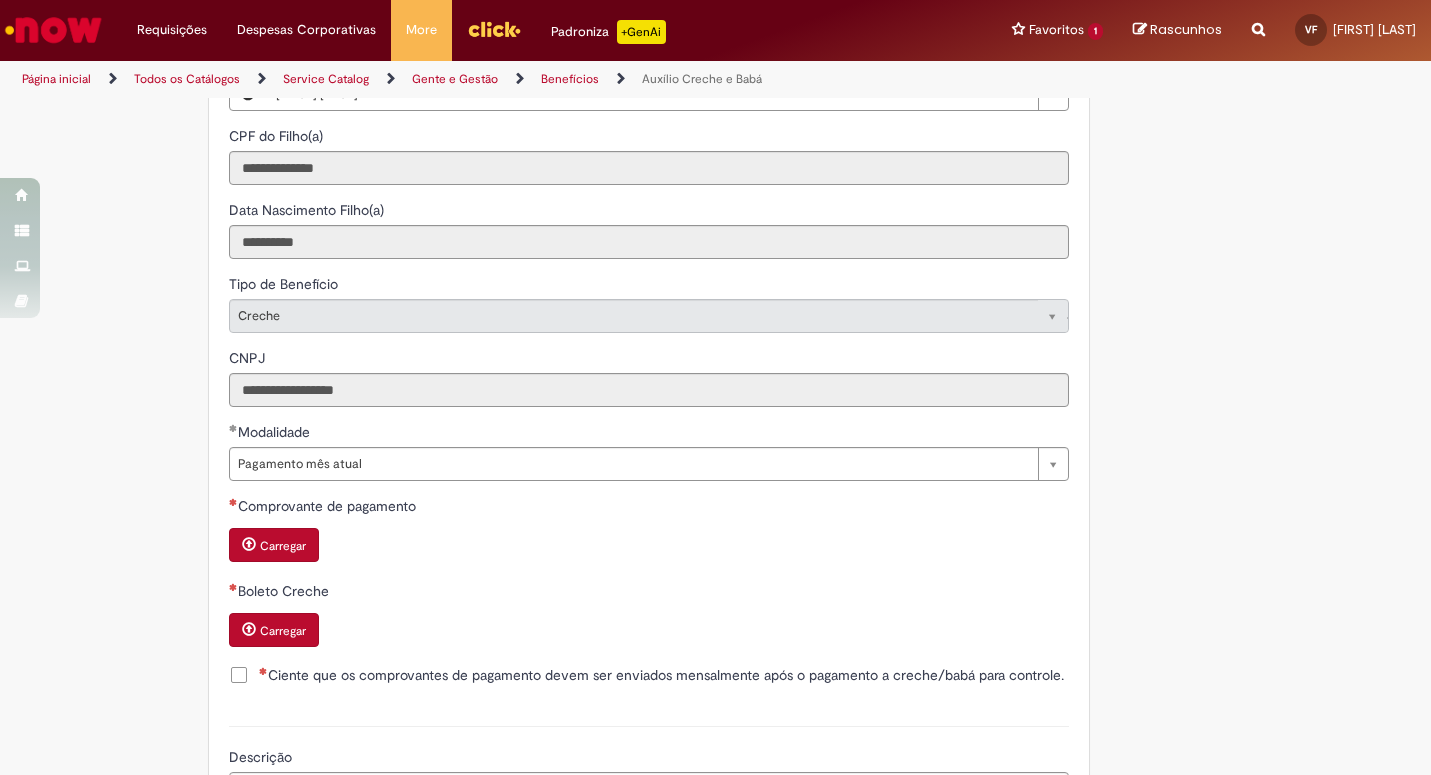 click on "Carregar" at bounding box center [283, 546] 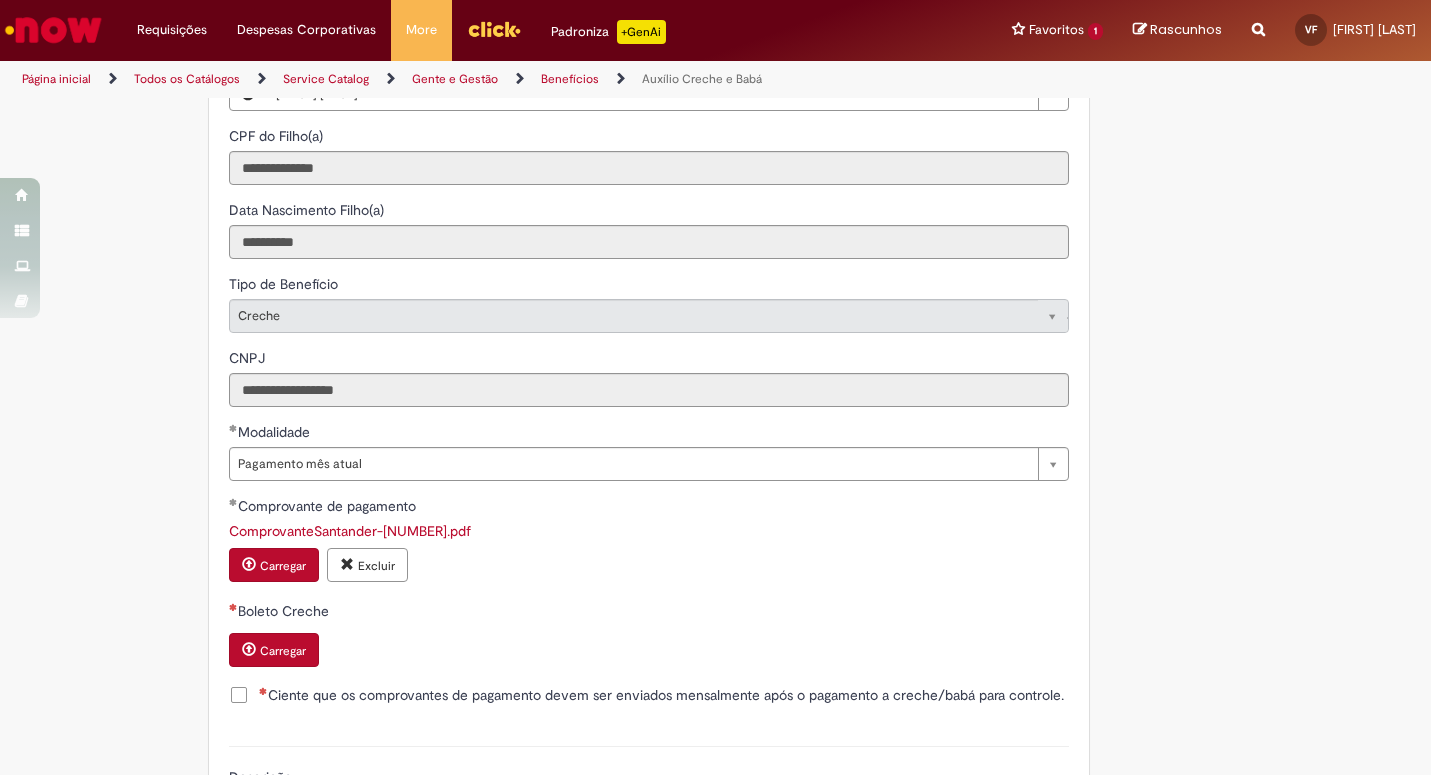click on "Carregar" at bounding box center (283, 651) 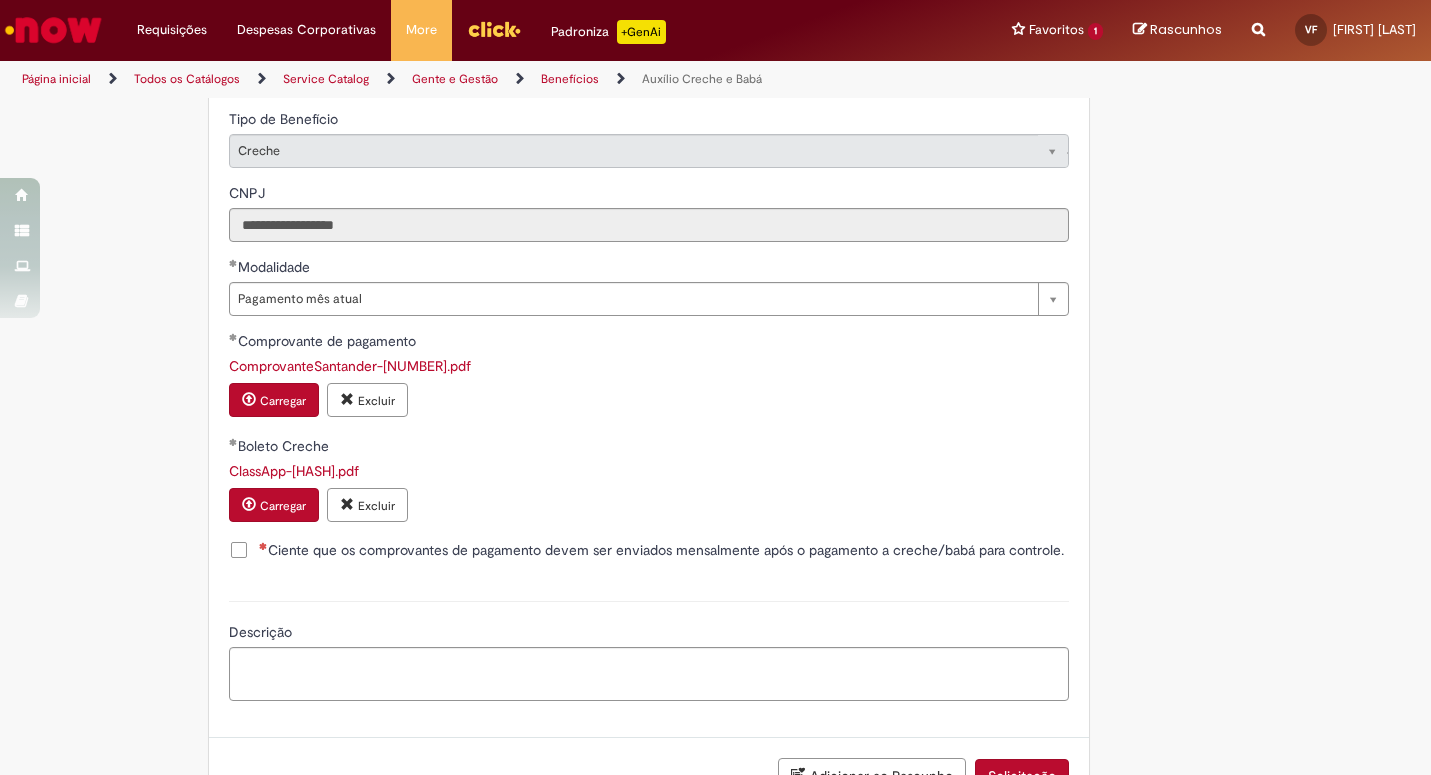 scroll, scrollTop: 1187, scrollLeft: 0, axis: vertical 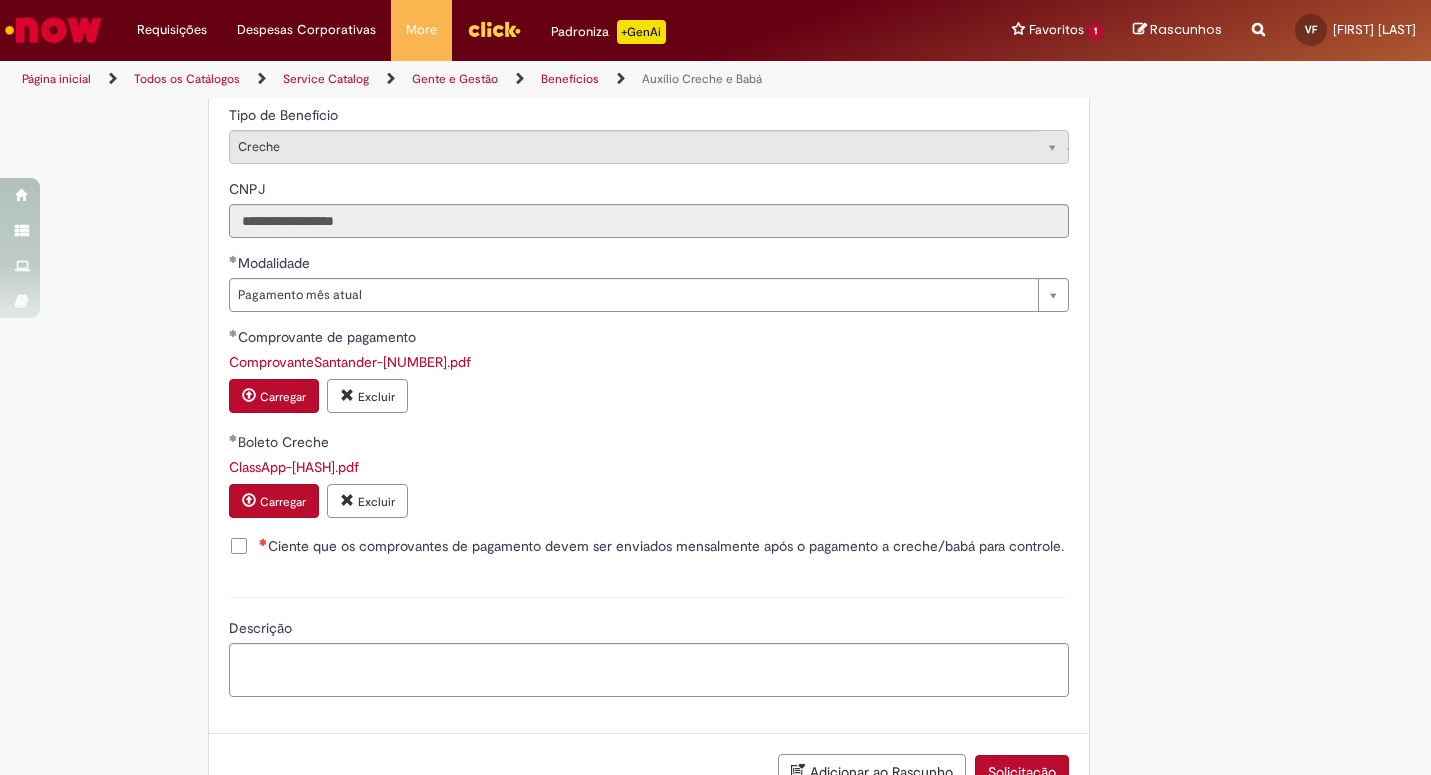 click on "Ciente que os comprovantes de pagamento devem ser enviados mensalmente após o pagamento a creche/babá para controle." at bounding box center [661, 546] 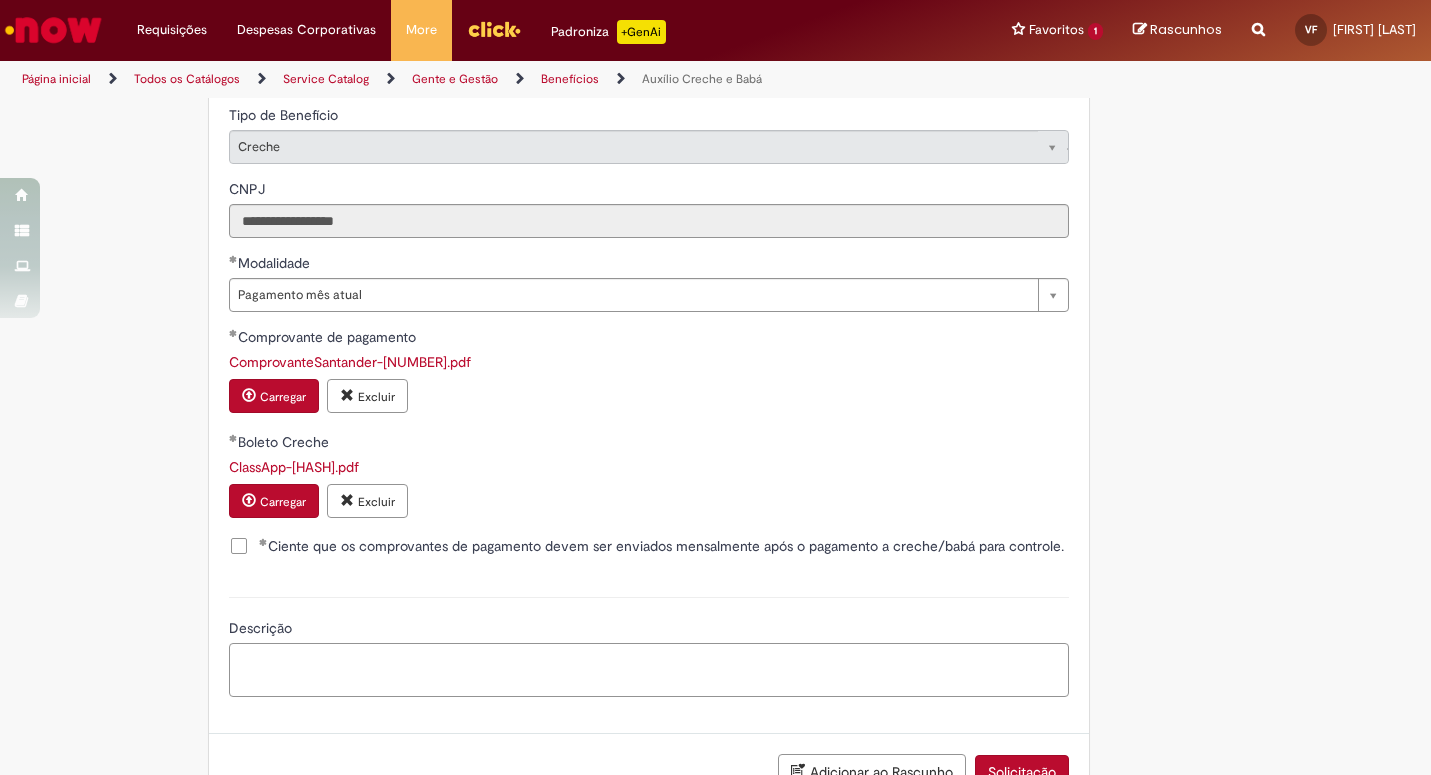 click on "Descrição" at bounding box center (649, 670) 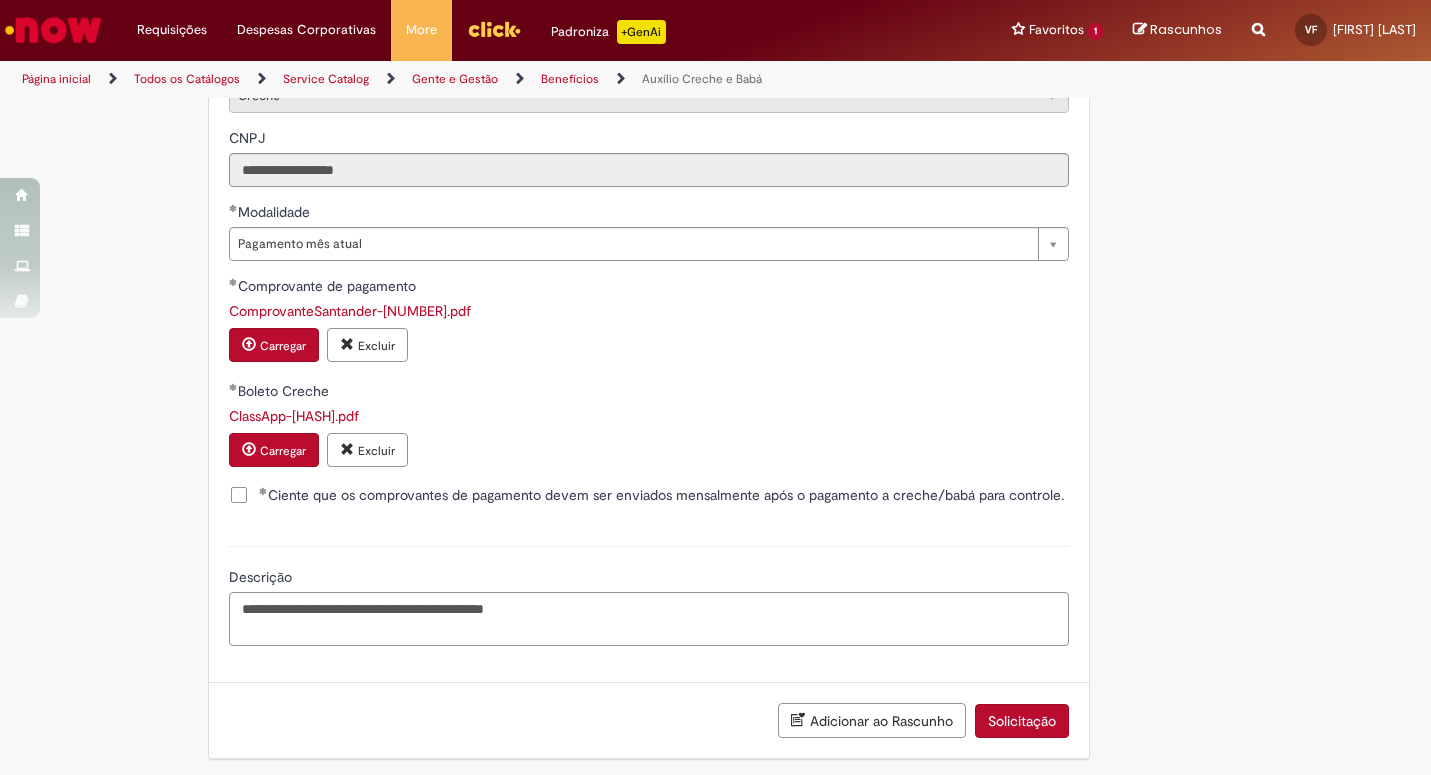 scroll, scrollTop: 1266, scrollLeft: 0, axis: vertical 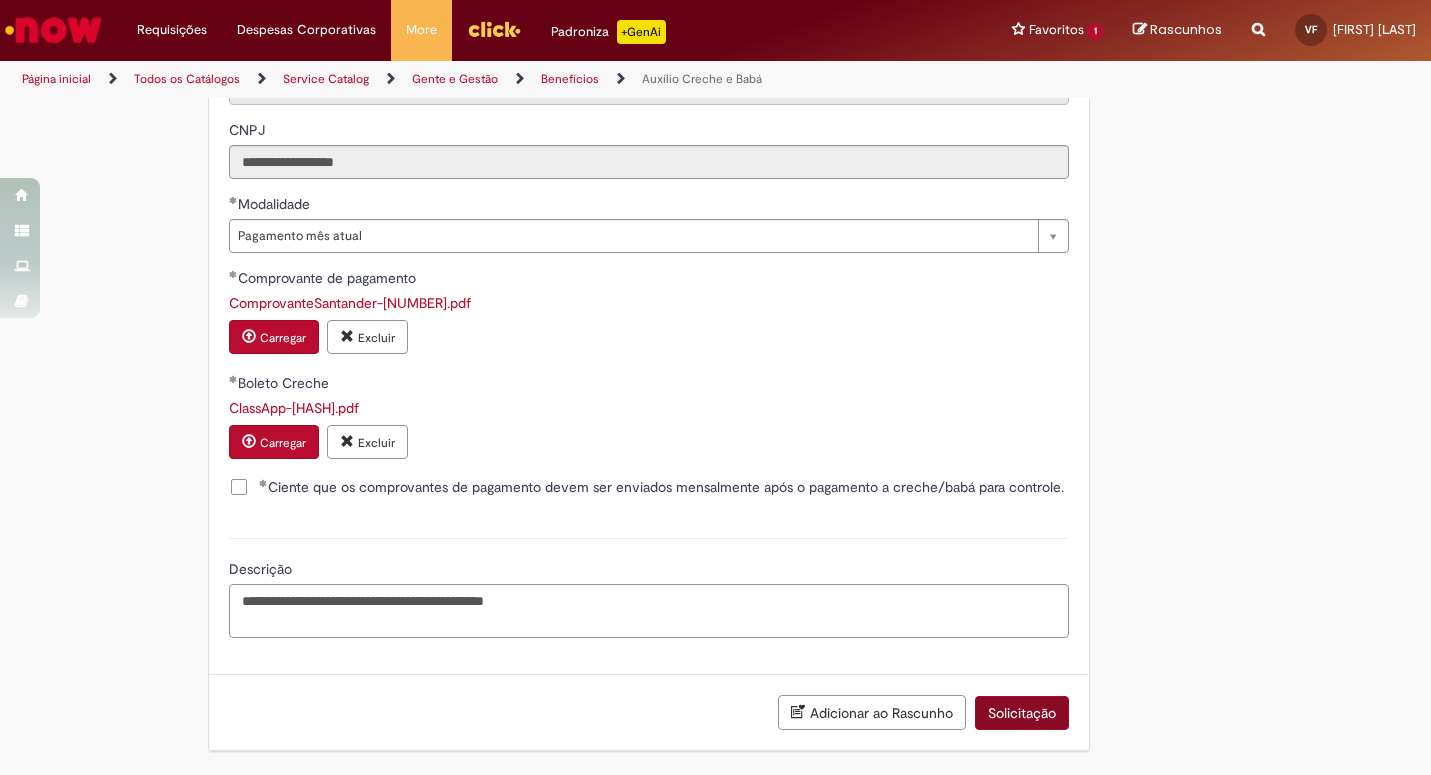 type on "**********" 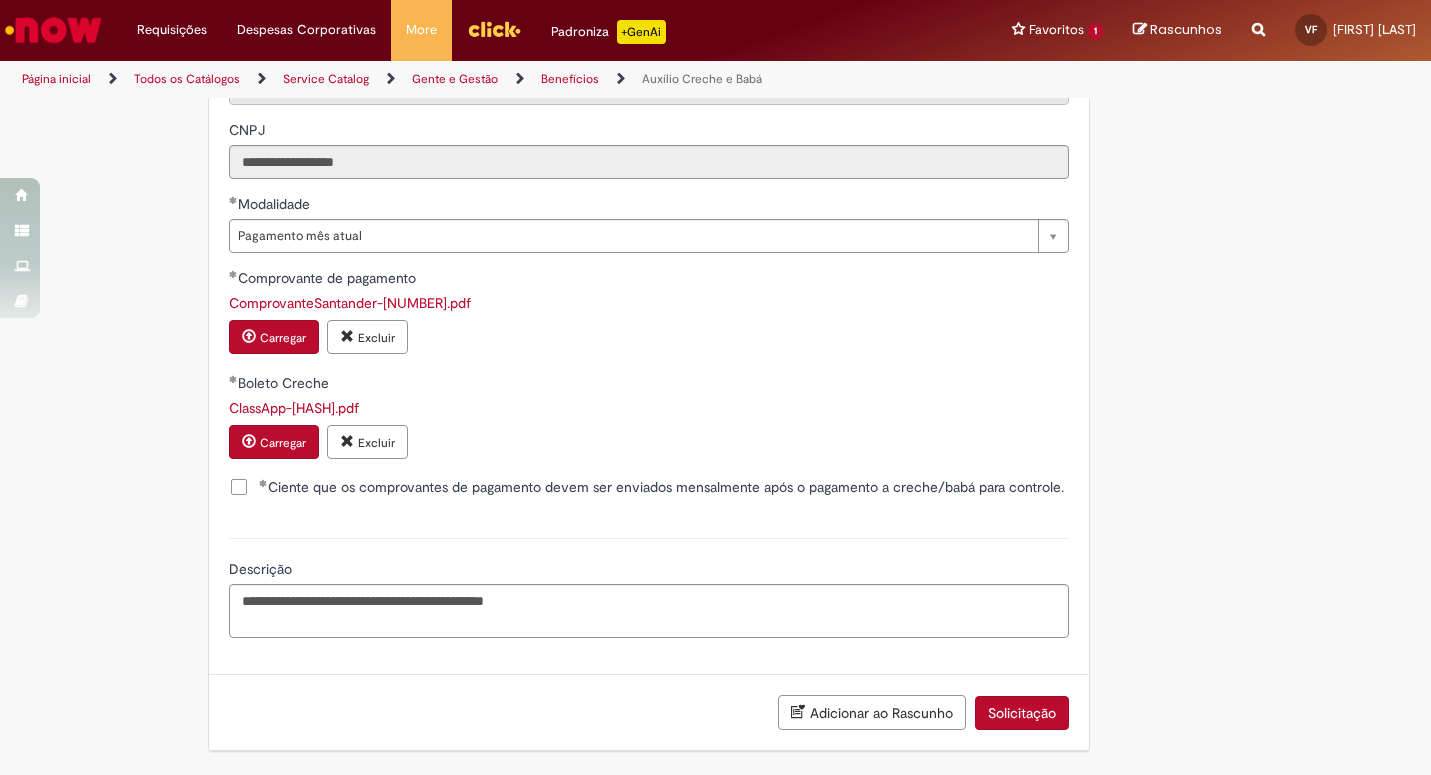 click on "Solicitação" at bounding box center (1022, 713) 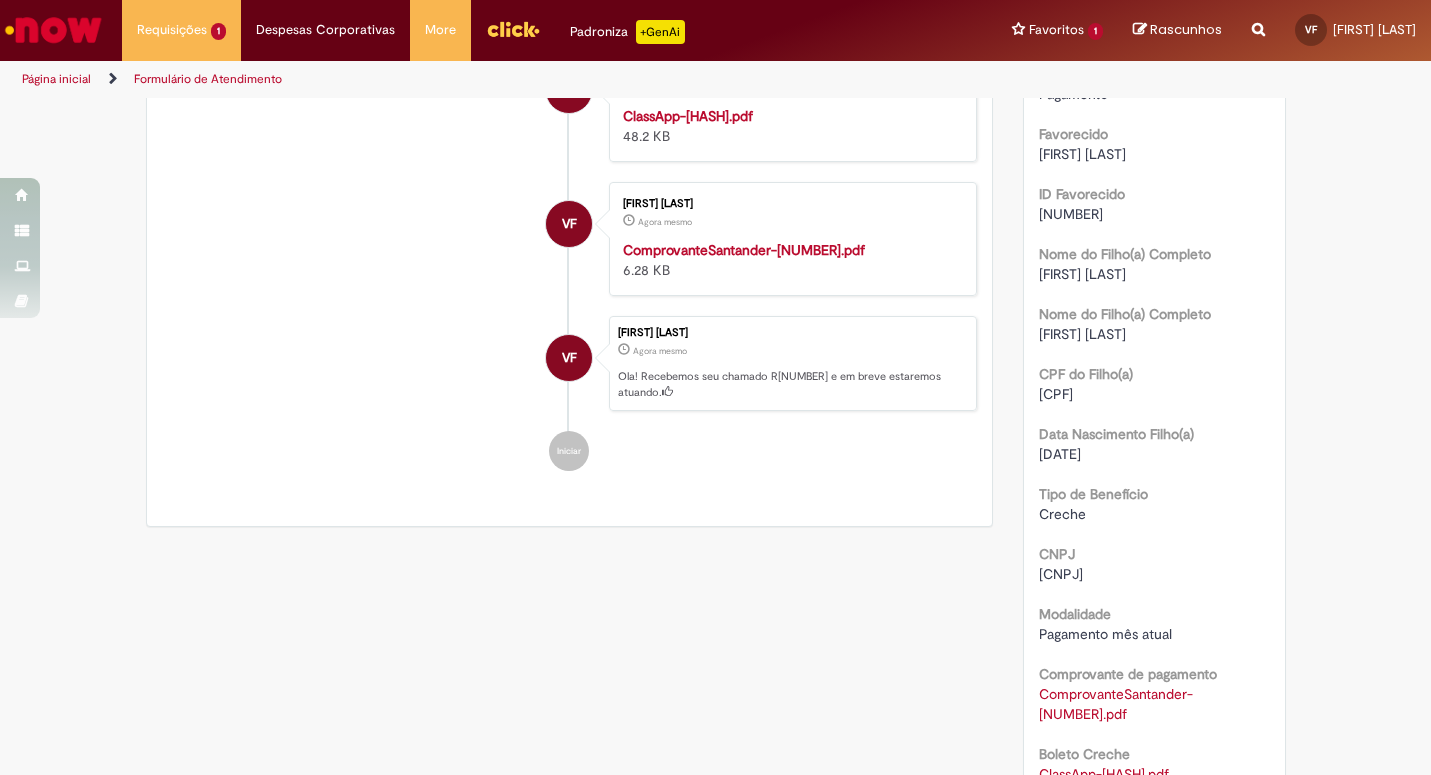 scroll, scrollTop: 0, scrollLeft: 0, axis: both 